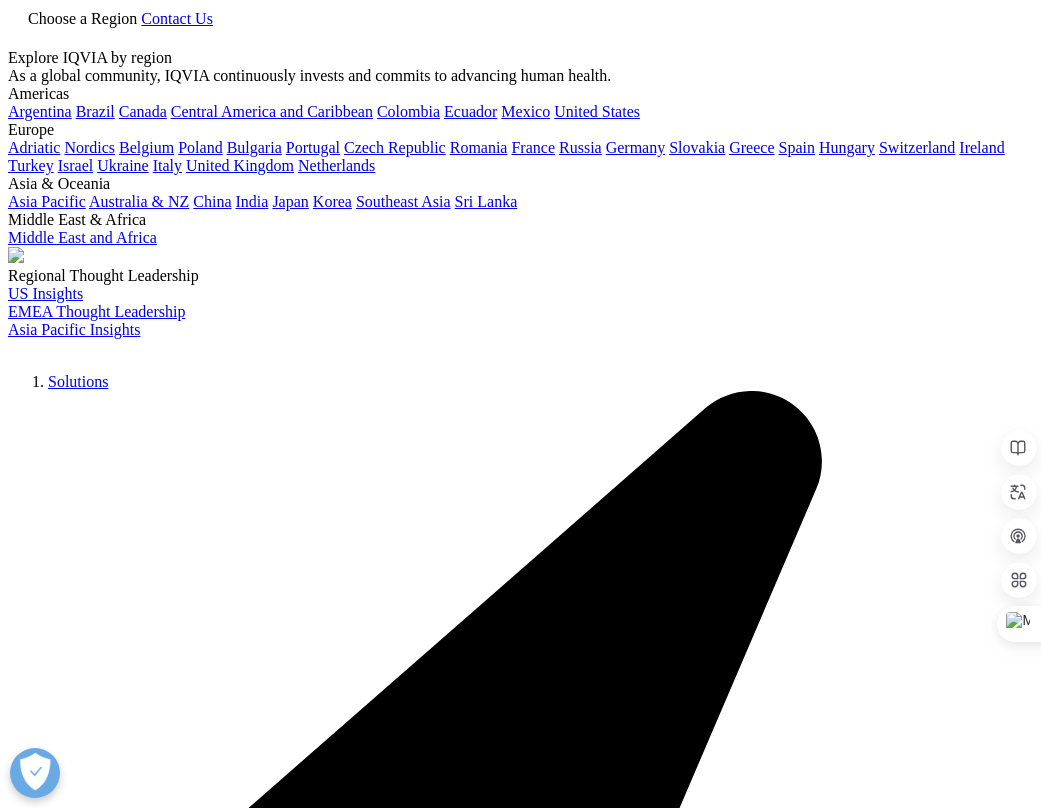 scroll, scrollTop: 0, scrollLeft: 0, axis: both 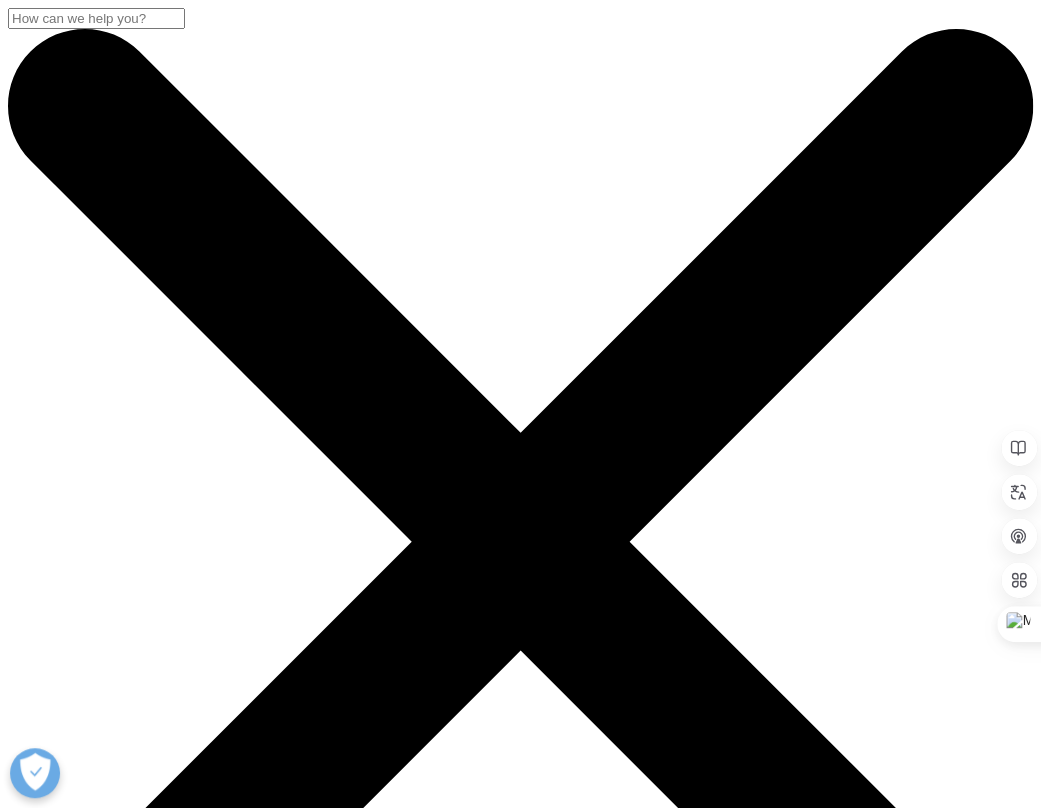 click on "Choose a Region" at bounding box center [74, 3126] 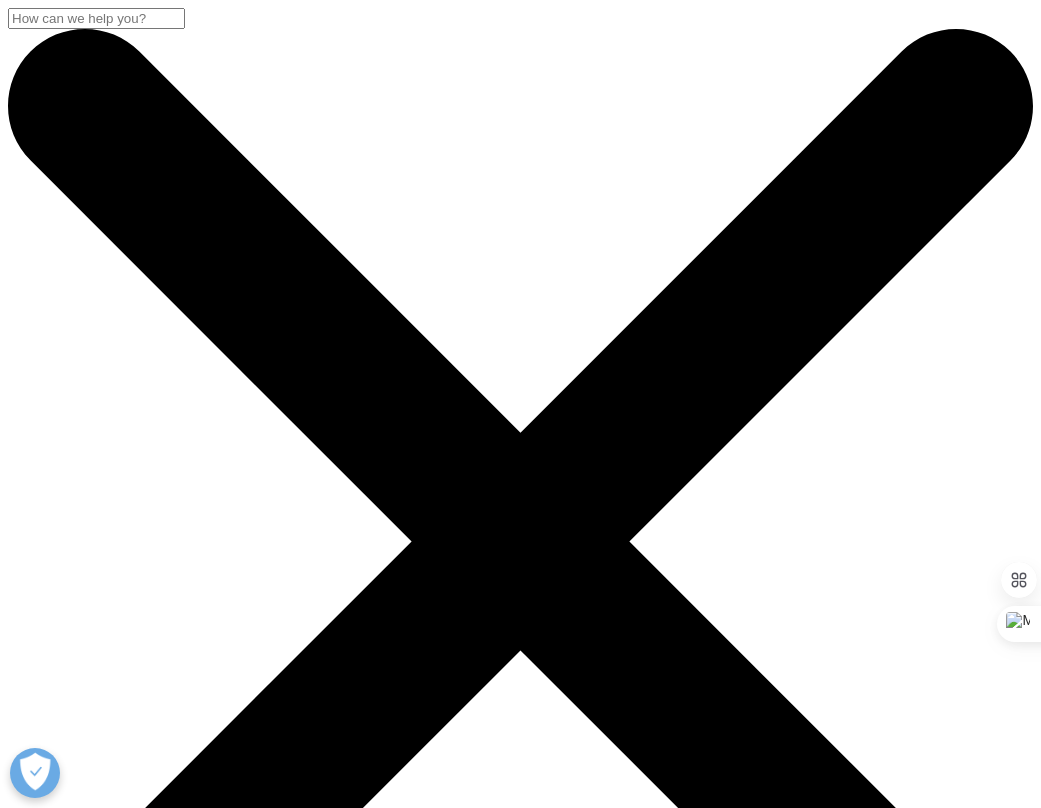 scroll, scrollTop: 0, scrollLeft: 0, axis: both 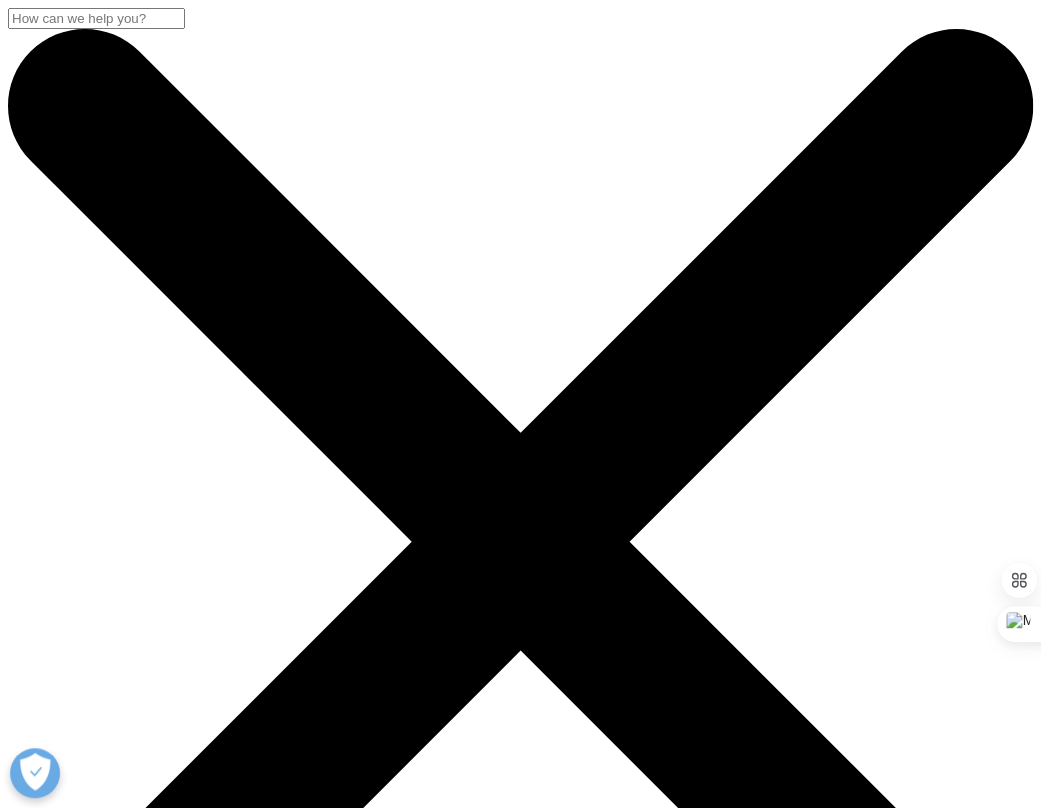 click at bounding box center [8, 3466] 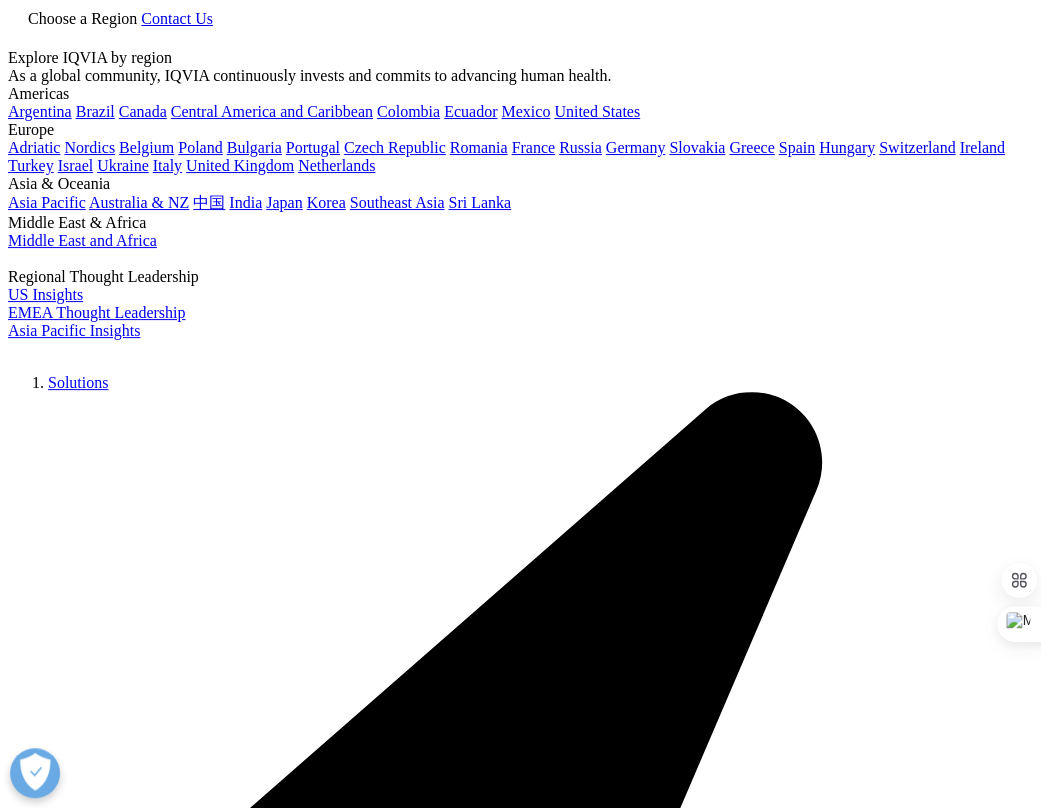 click on "MAIN / Solutions
Solutions /
SOLUTIONS
Research & Development
Real World Evidence
Commercialization
MAIN" at bounding box center [520, 12877] 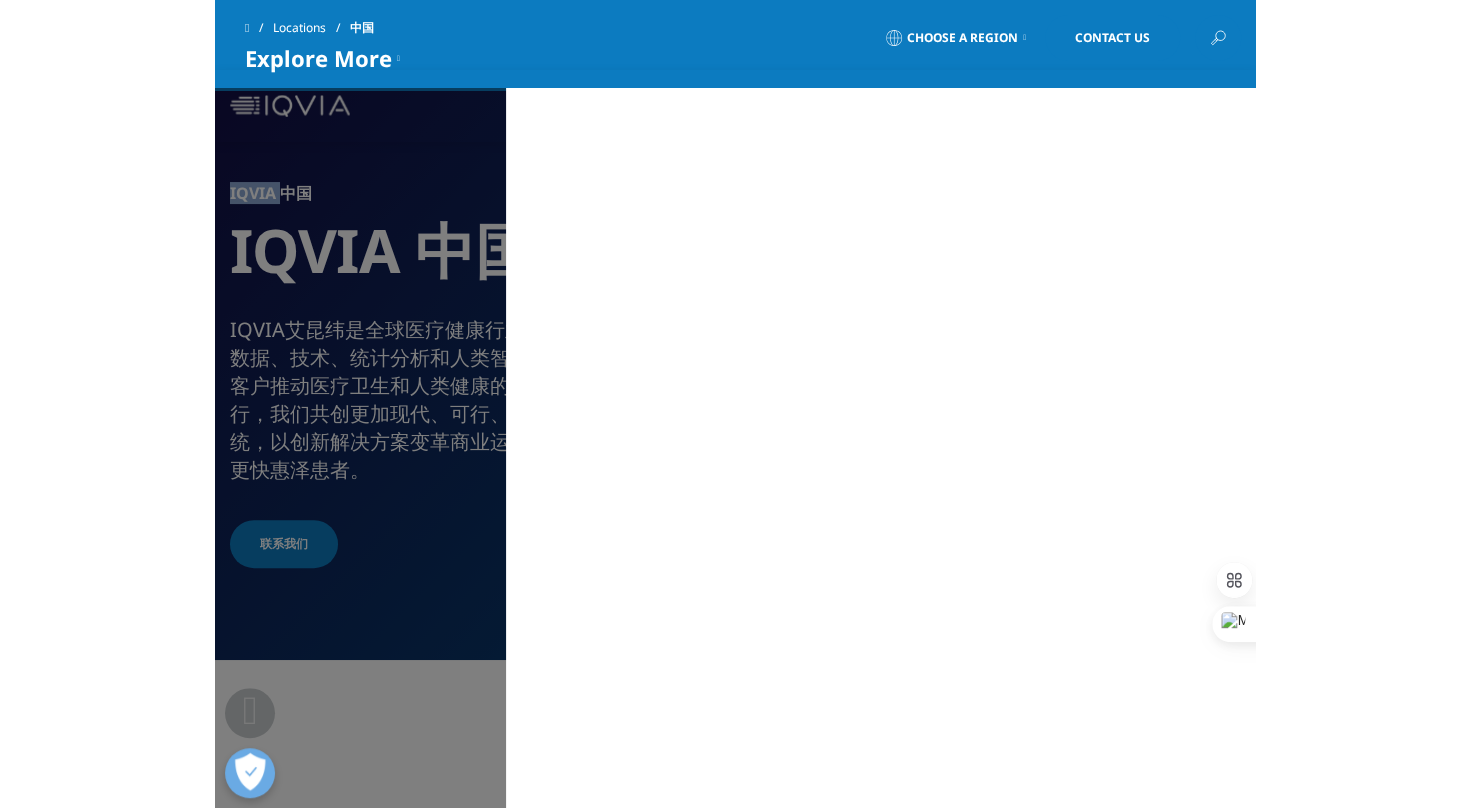 scroll, scrollTop: 706, scrollLeft: 0, axis: vertical 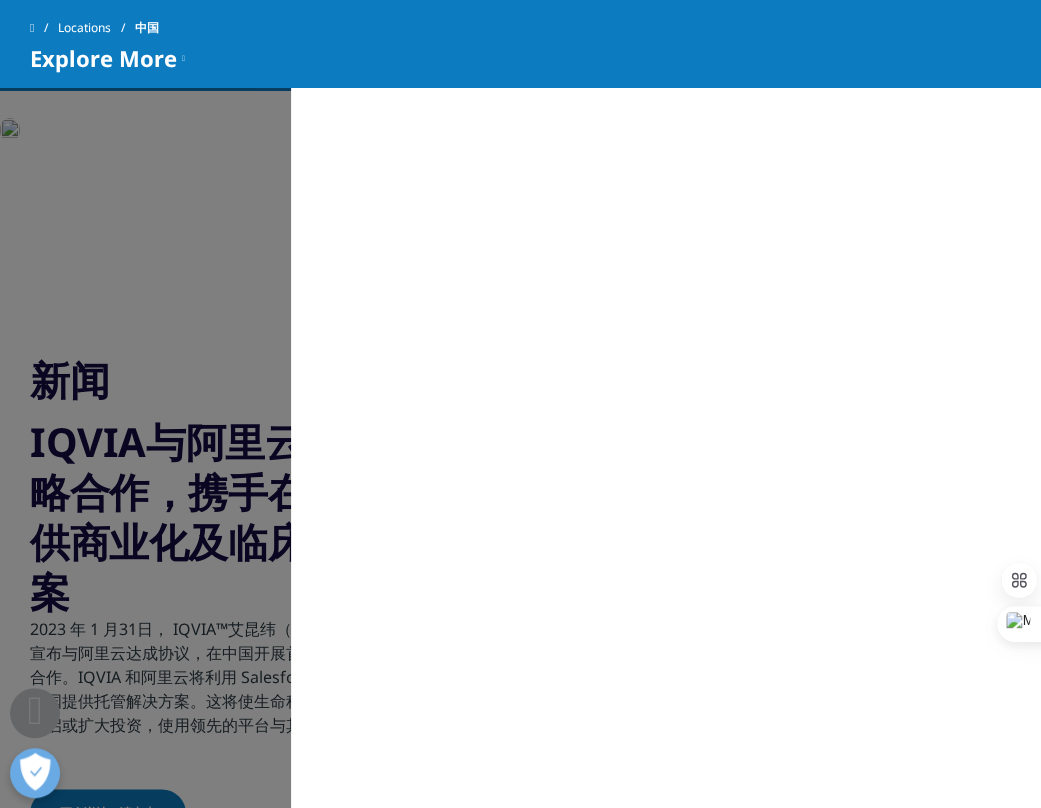click on "MAIN / Solutions
Solutions /
SOLUTIONS
Research & Development
Real World Evidence
Commercialization
MAIN" at bounding box center [520, 448] 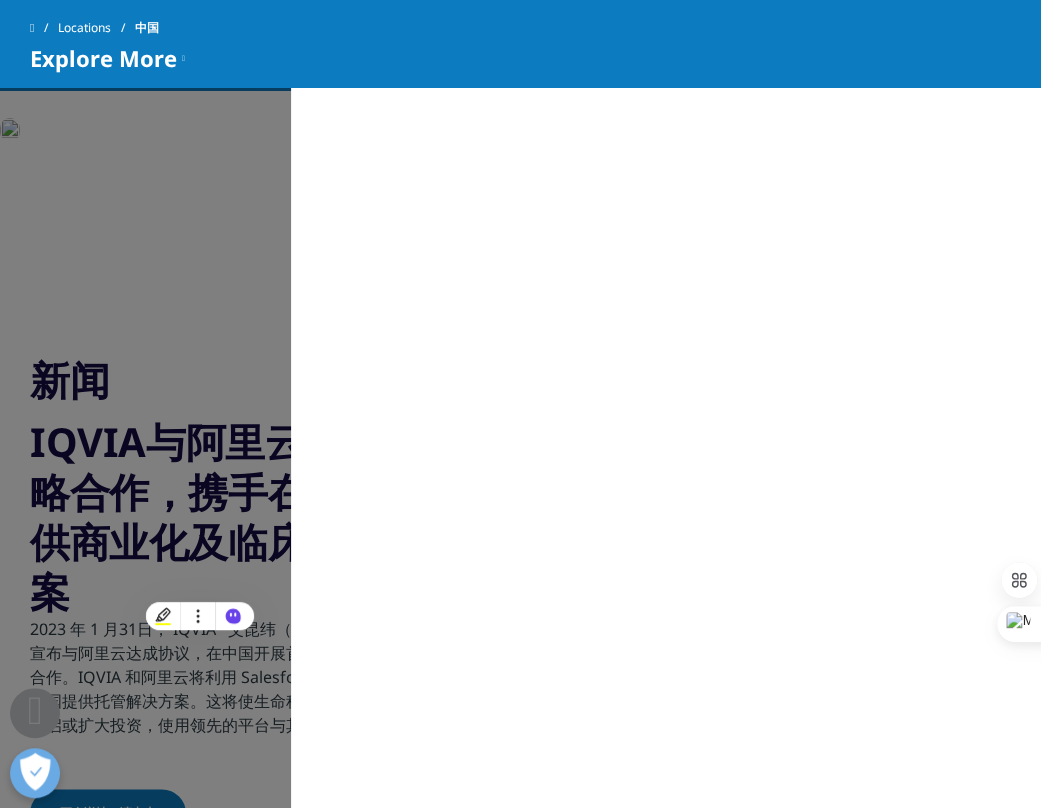 click on "Explore More" at bounding box center [103, 58] 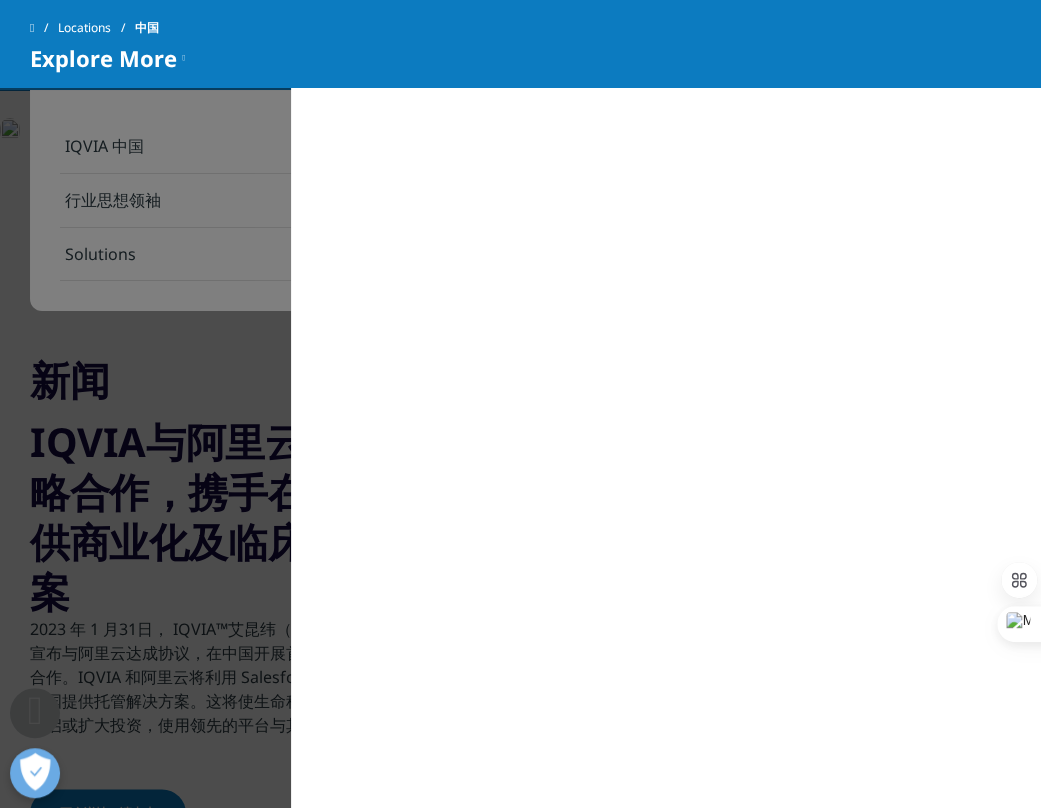 click on "MAIN / Solutions
Solutions /
SOLUTIONS
Research & Development
Real World Evidence
Commercialization
MAIN" at bounding box center [520, 448] 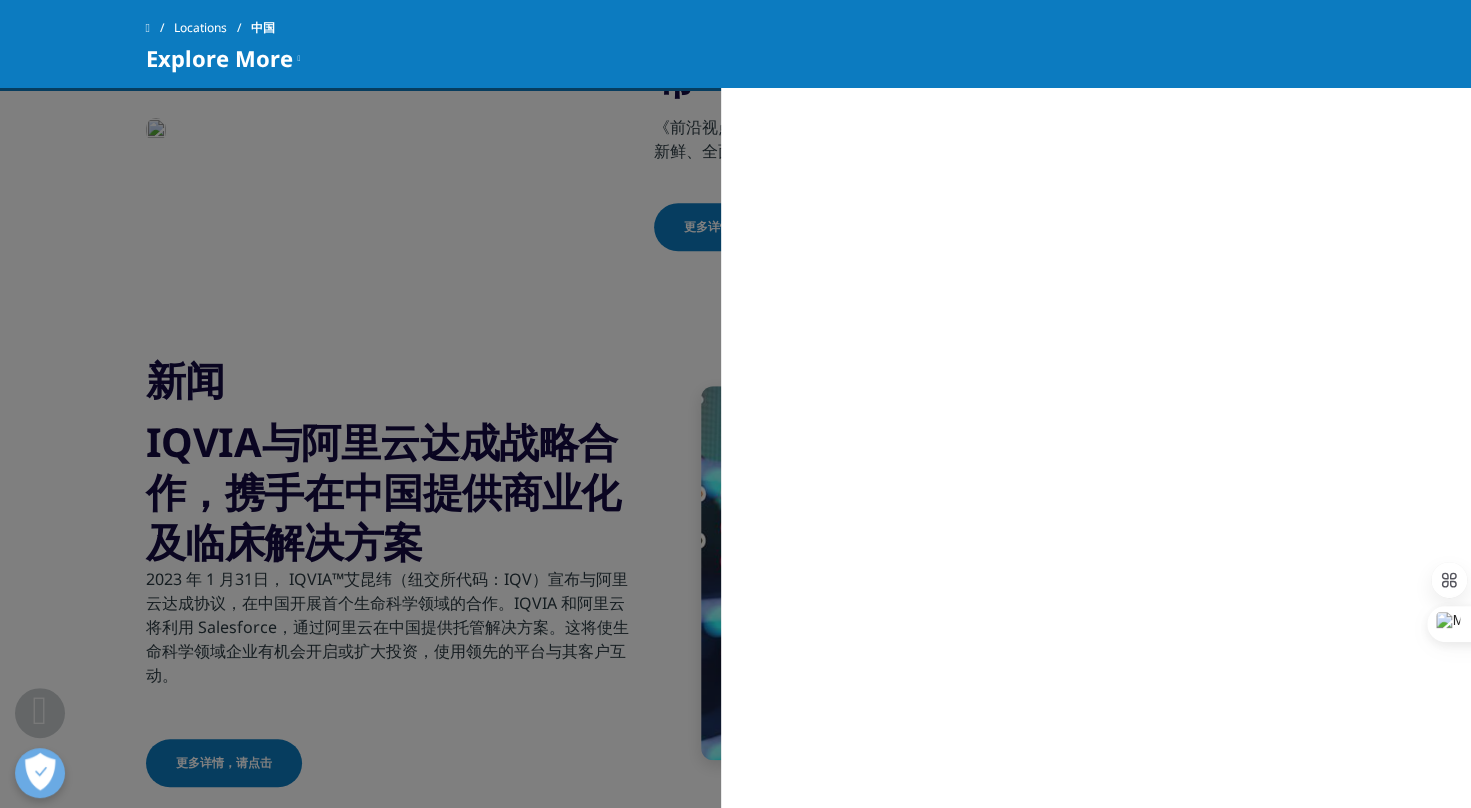 click on "MAIN / Solutions
Solutions /
SOLUTIONS
Research & Development
Real World Evidence
Commercialization
MAIN" at bounding box center (735, 448) 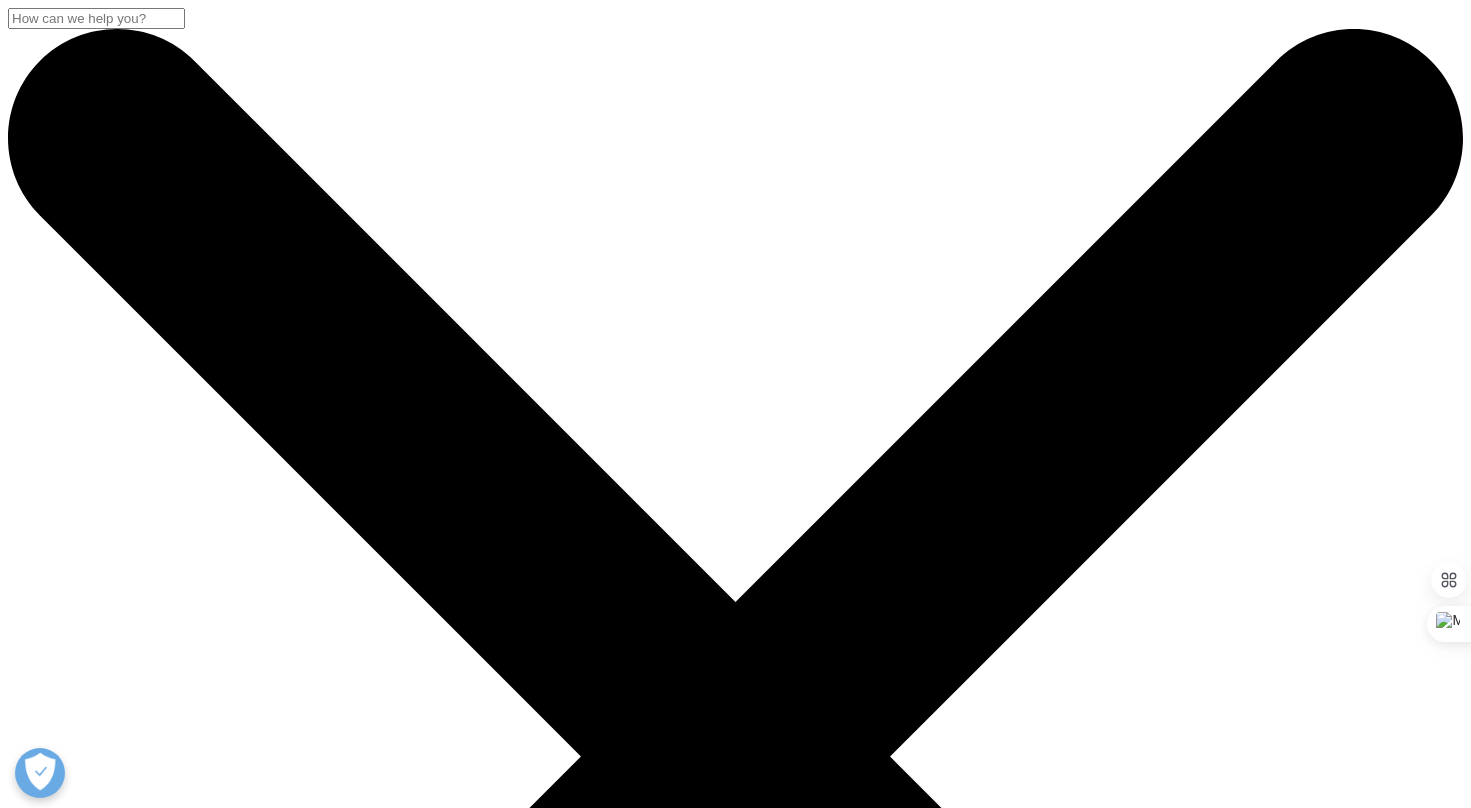 scroll, scrollTop: 796, scrollLeft: 0, axis: vertical 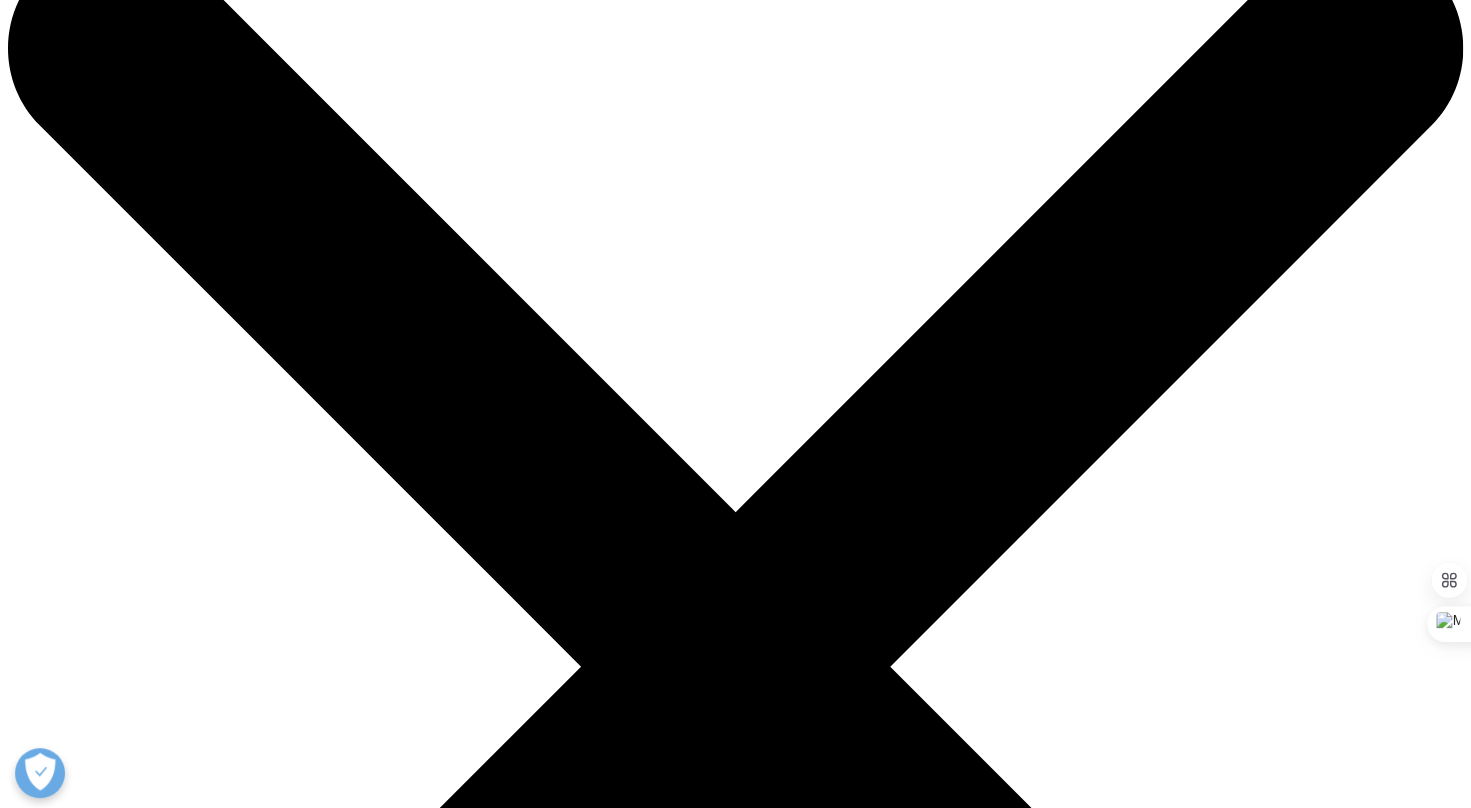 click on "Explore More" at bounding box center (52, 26801) 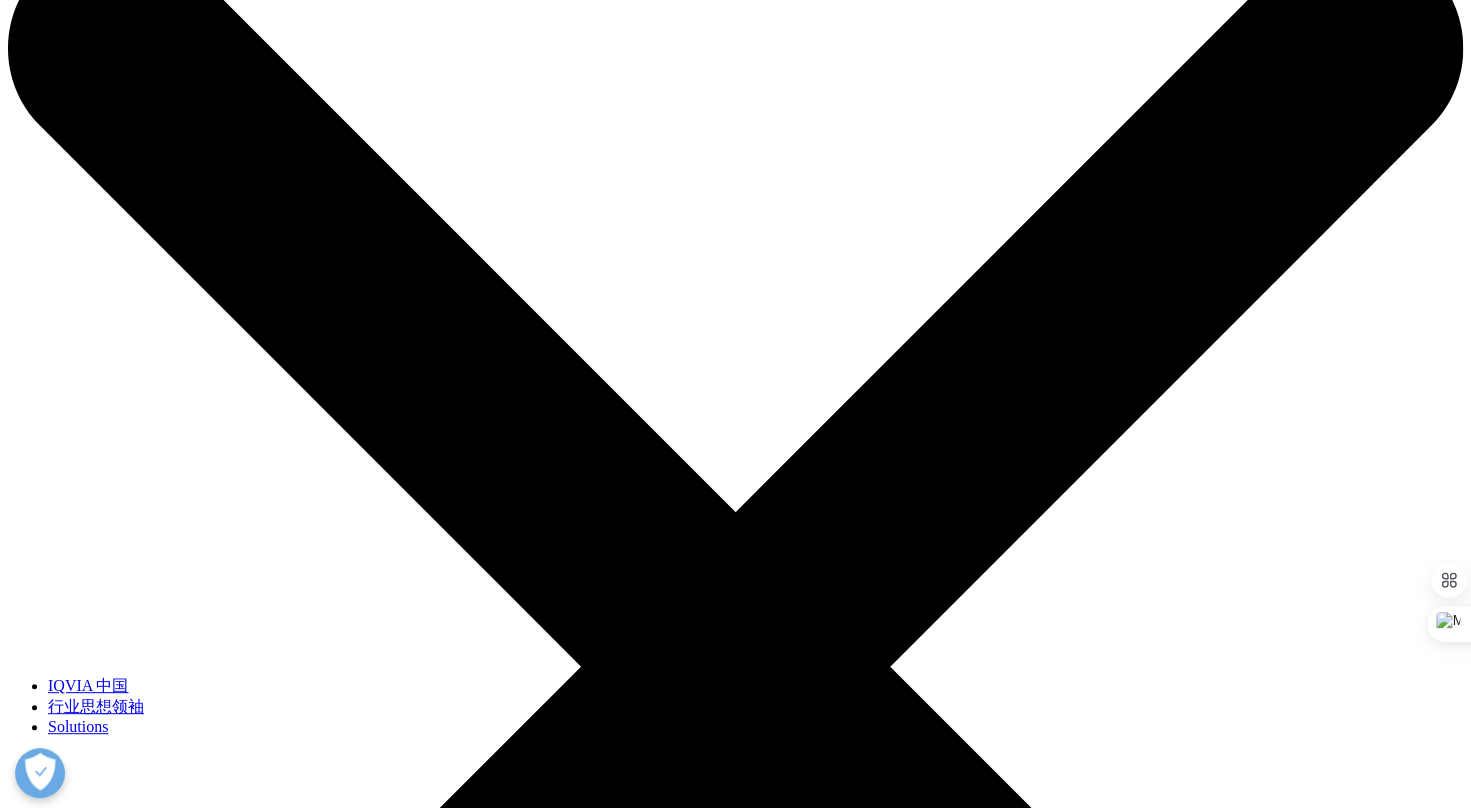 scroll, scrollTop: 796, scrollLeft: 0, axis: vertical 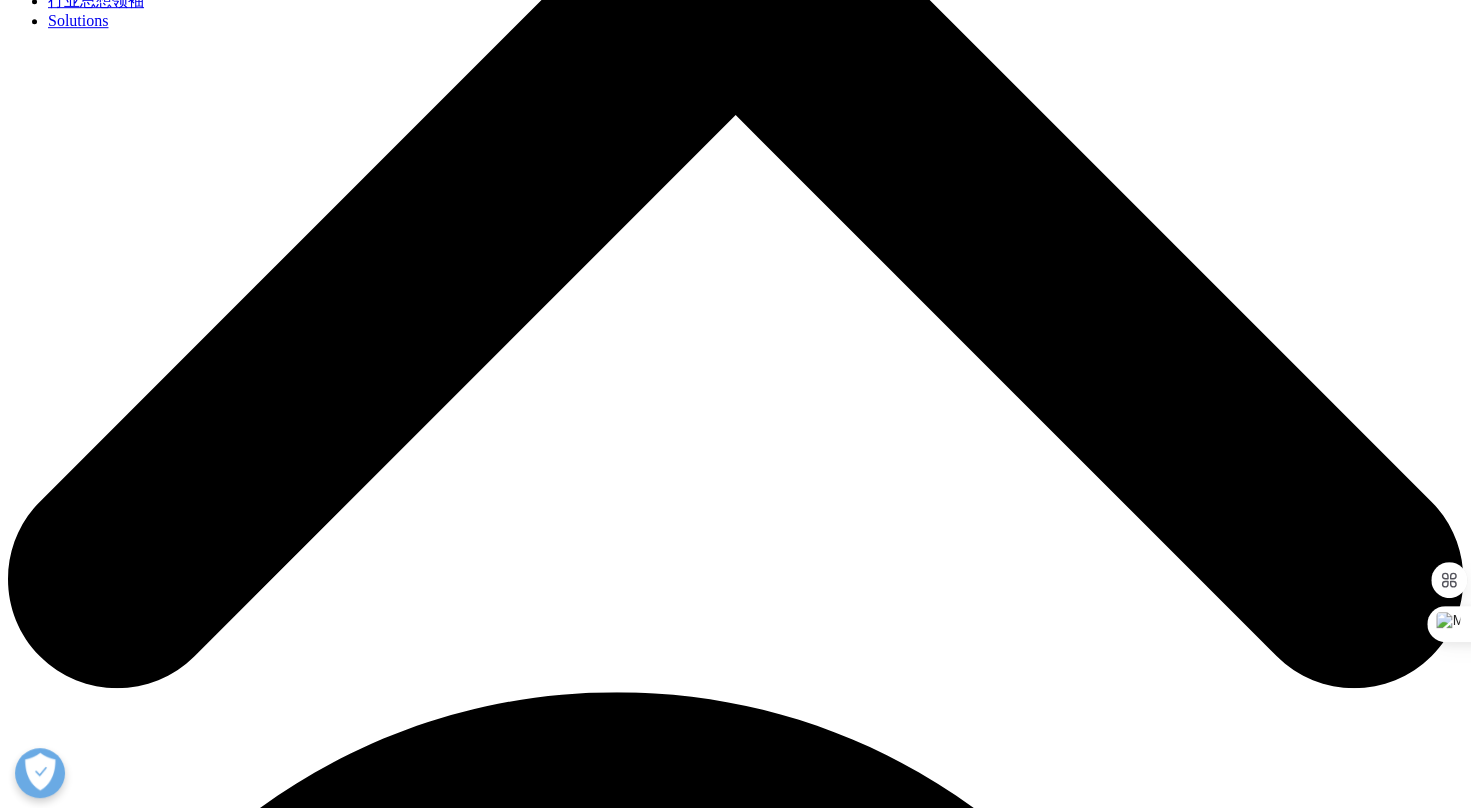 click on "新闻
IQVIA与阿里云达成战略合作，携手在中国提供商业化及临床解决方案
2023 年 1 月31日， IQVIA™艾昆纬（纽交所代码：IQV）宣布与阿里云达成协议，在中国开展首个生命科学领域的合作。IQVIA 和阿里云将利用 Salesforce，通过阿里云在中国提供托管解决方案。这将使生命科学领域企业有机会开启或扩大投资，使用领先的平台与其客户互动。
更多详情，请点击" at bounding box center (735, 27391) 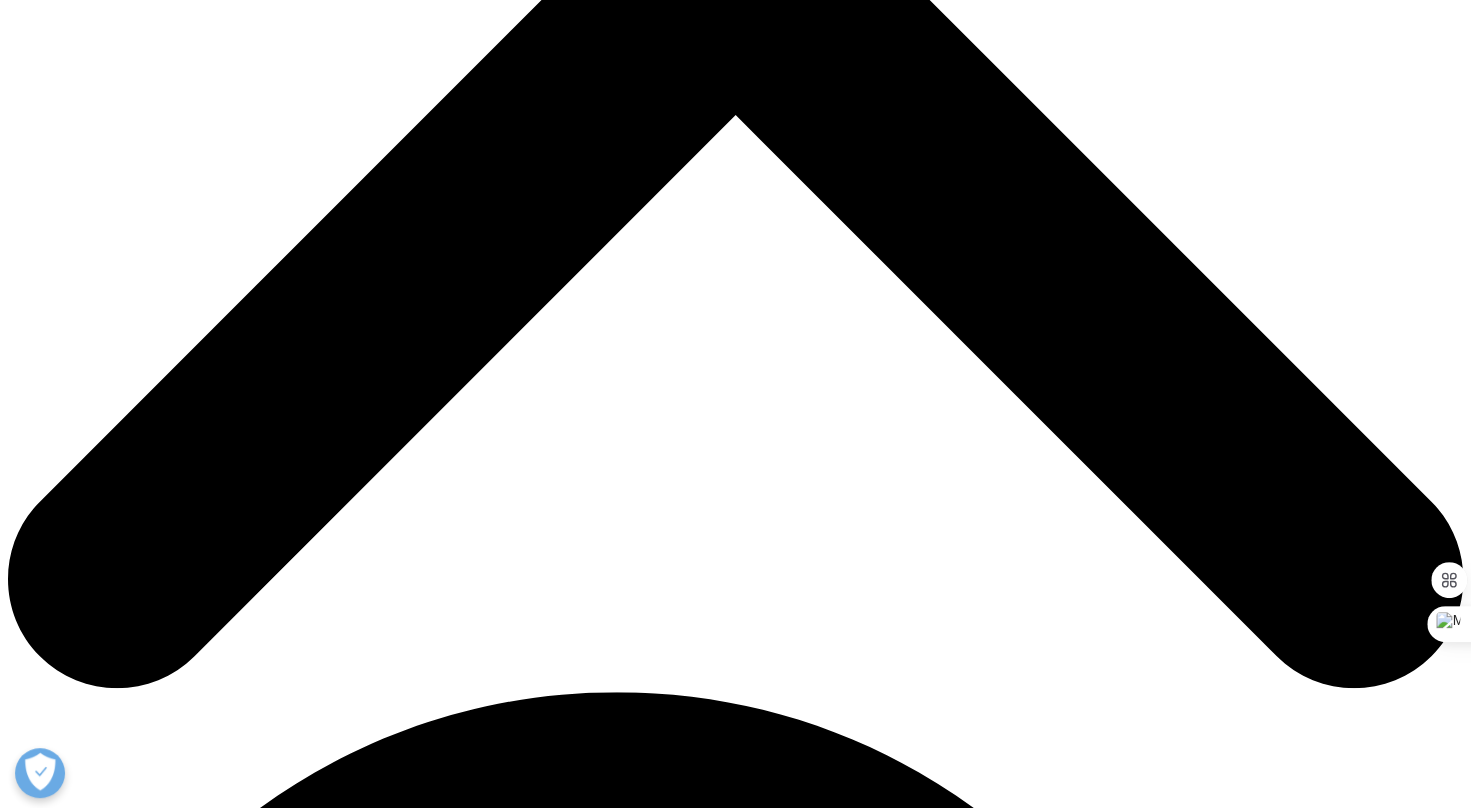 click on "Explore More" at bounding box center (735, 32136) 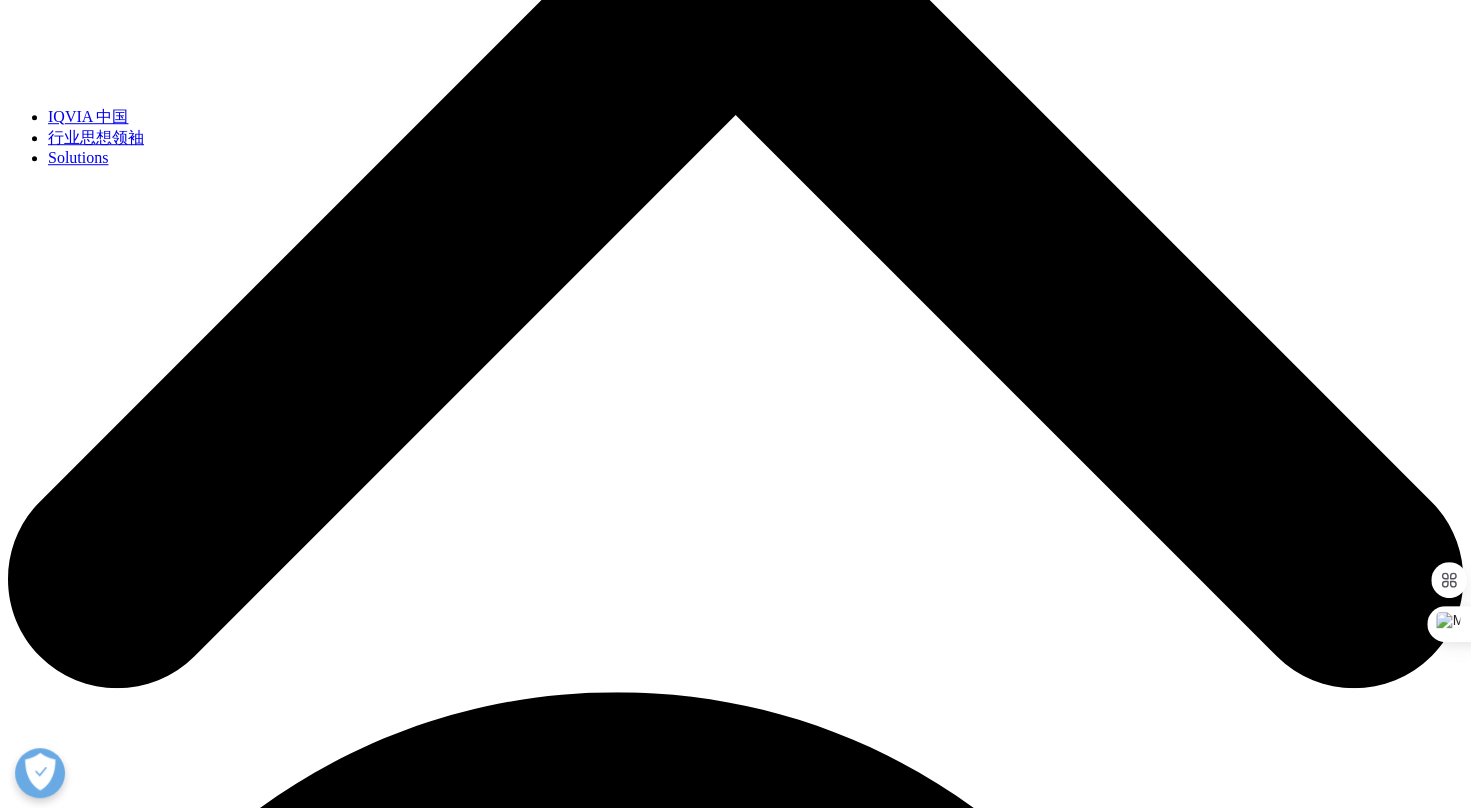 click on "Solutions" at bounding box center [78, 157] 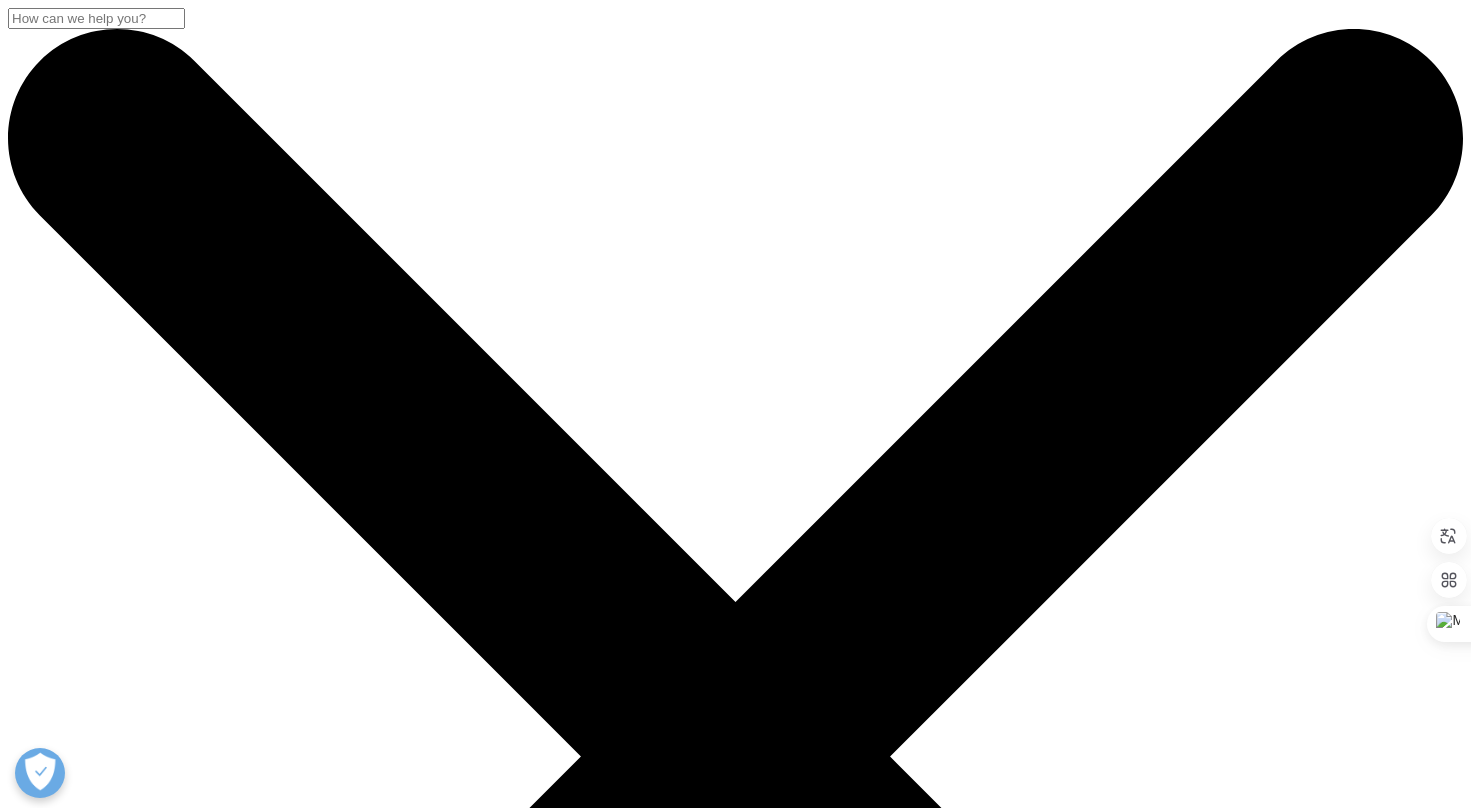 scroll, scrollTop: 706, scrollLeft: 0, axis: vertical 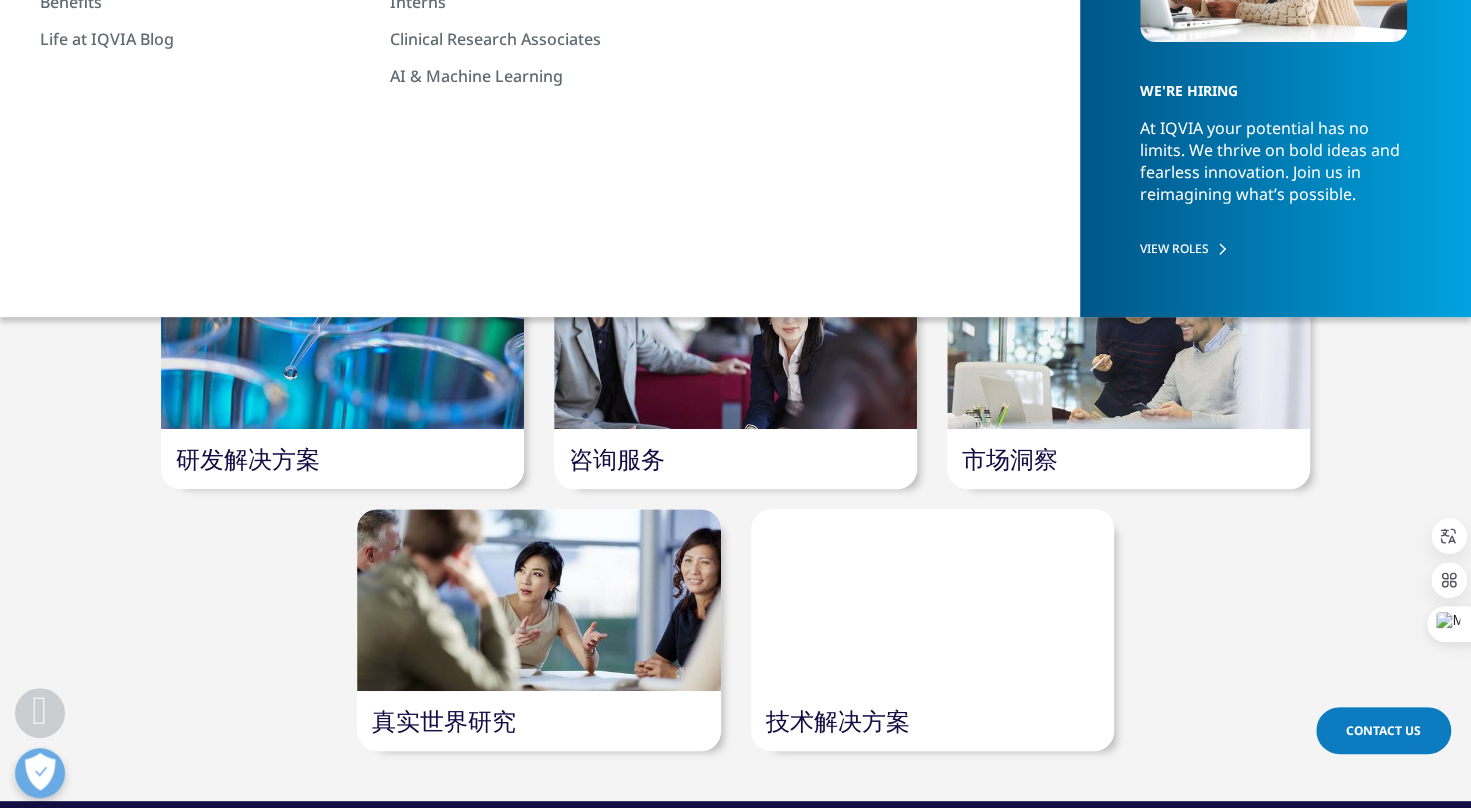 click at bounding box center (735, 338) 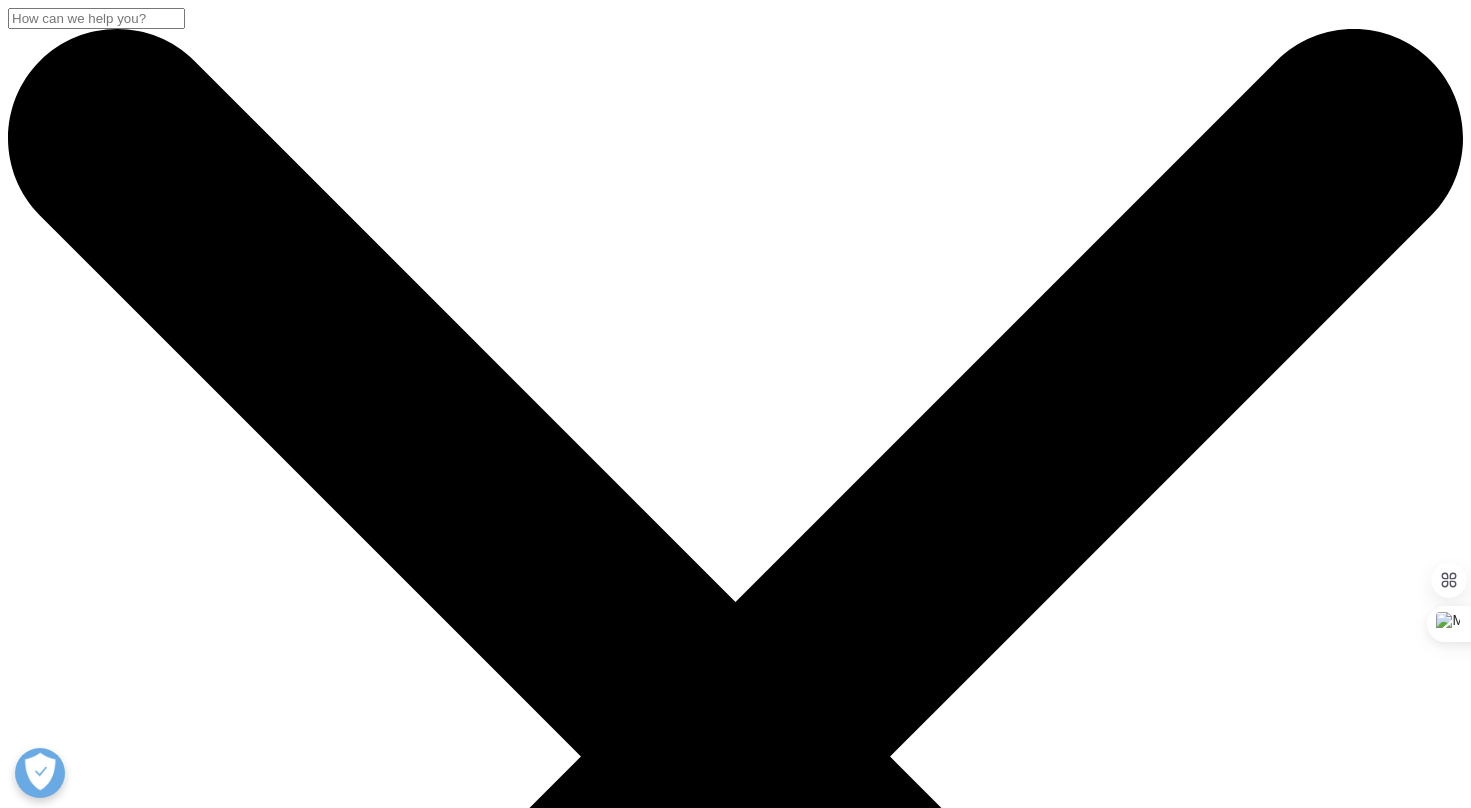 scroll, scrollTop: 0, scrollLeft: 0, axis: both 